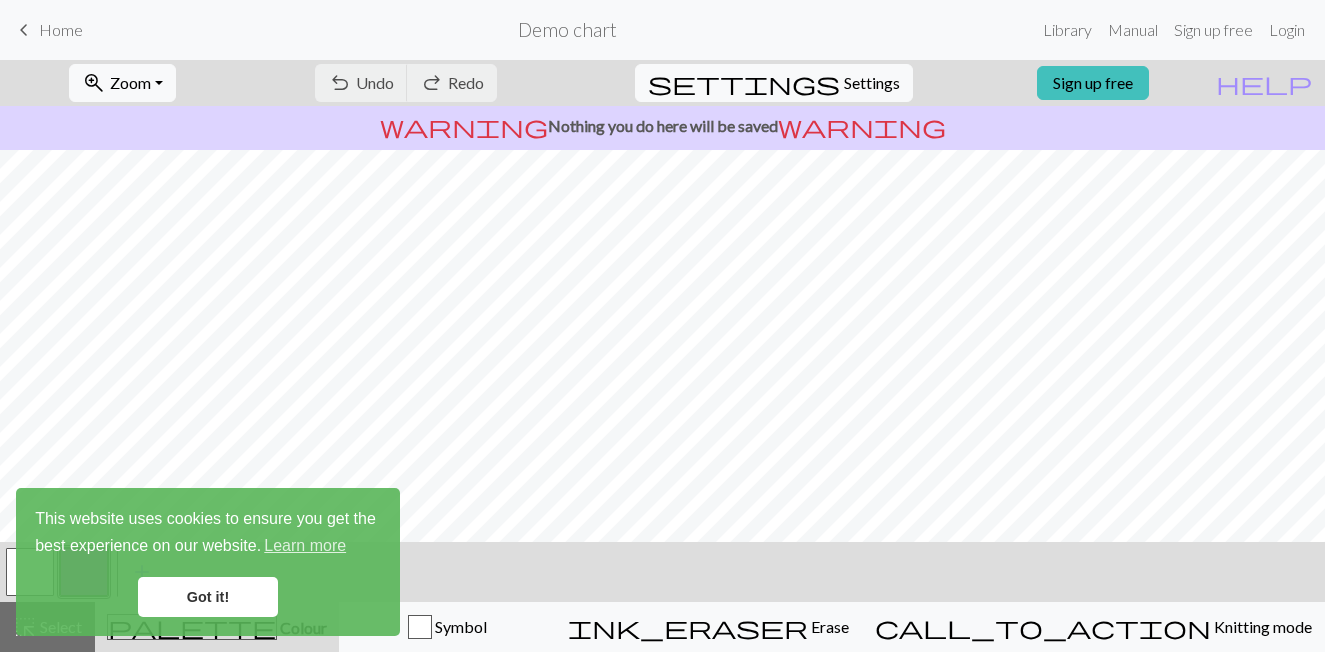scroll, scrollTop: 0, scrollLeft: 0, axis: both 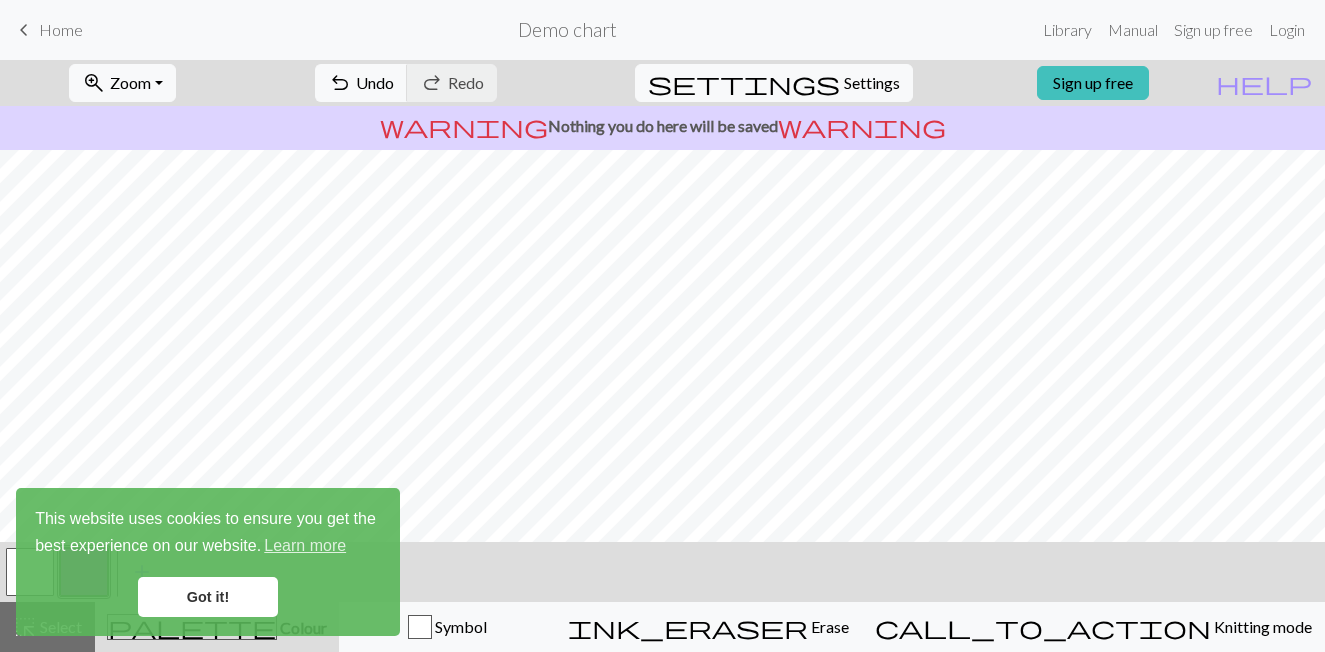 click on "Got it!" at bounding box center (208, 597) 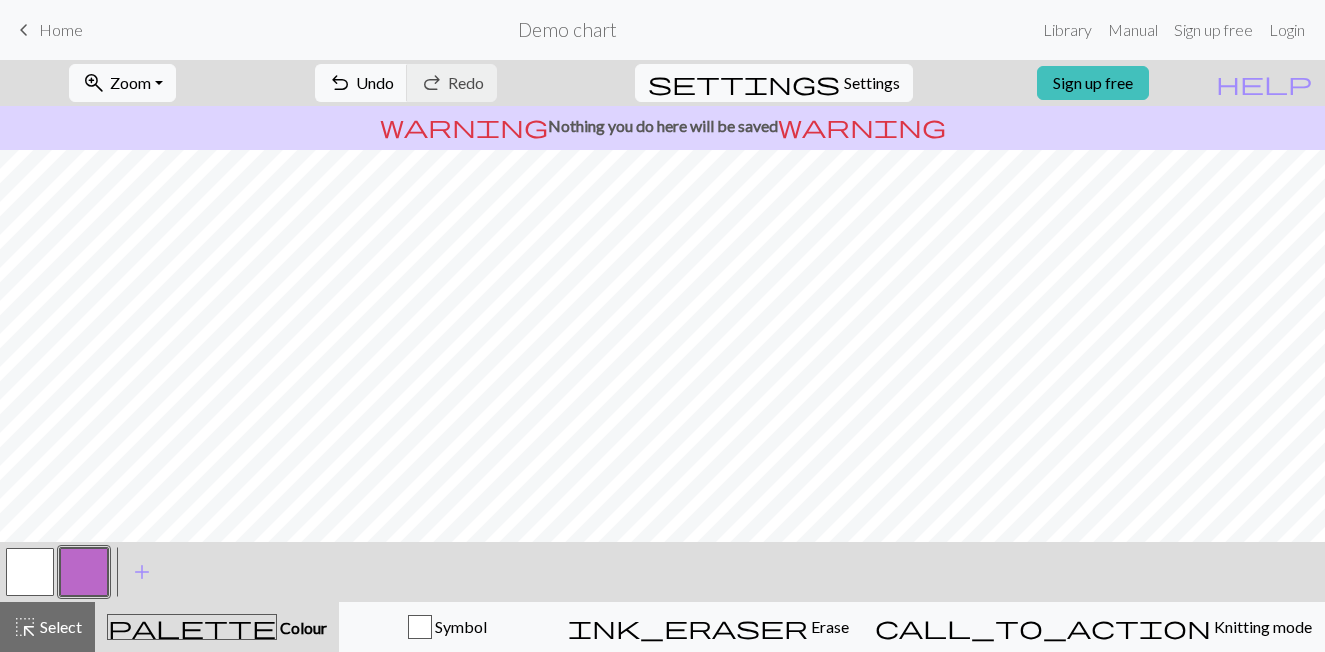click on "This website uses cookies to ensure you get the best experience on our website.  Learn more Got it!" at bounding box center (208, 562) 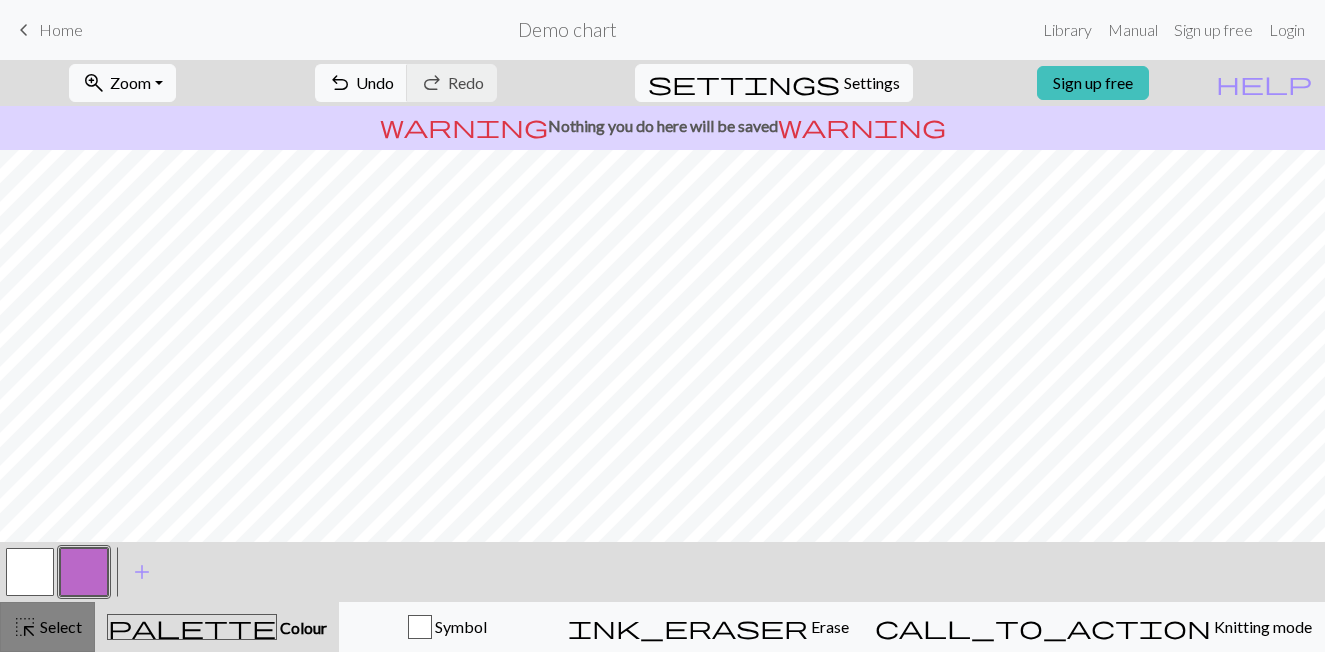 click on "highlight_alt   Select   Select" at bounding box center [47, 627] 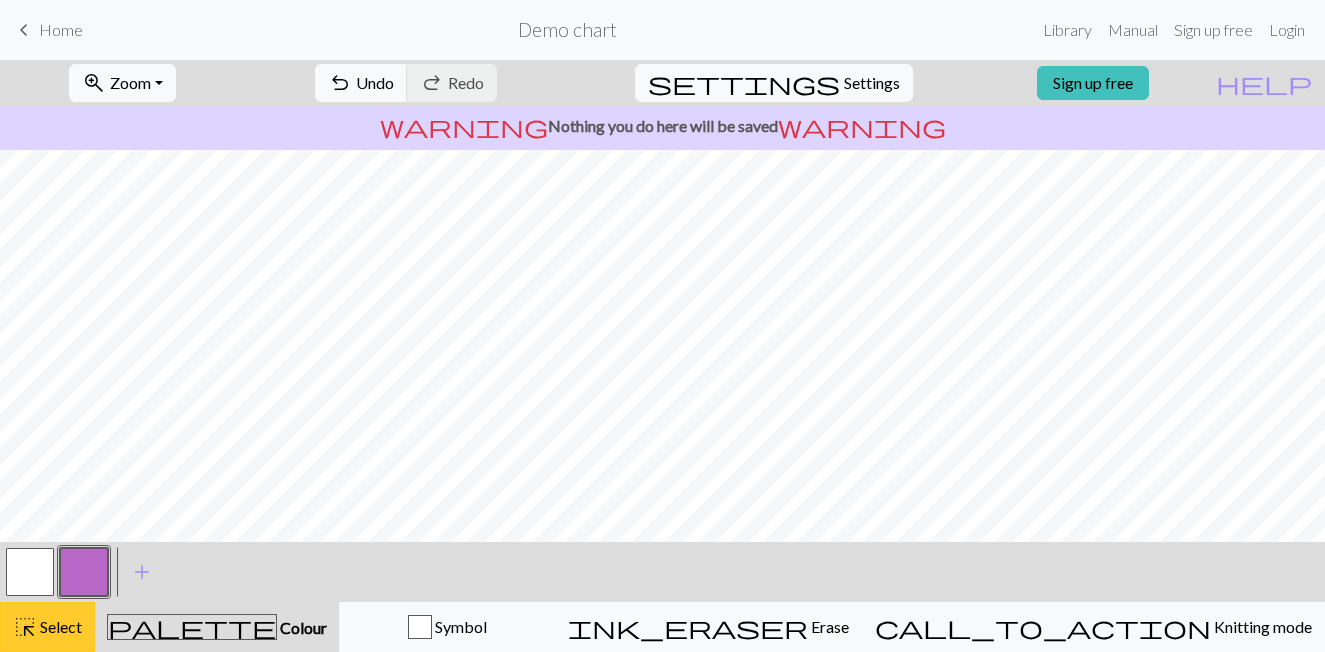 click on "highlight_alt   Select   Select" at bounding box center (47, 627) 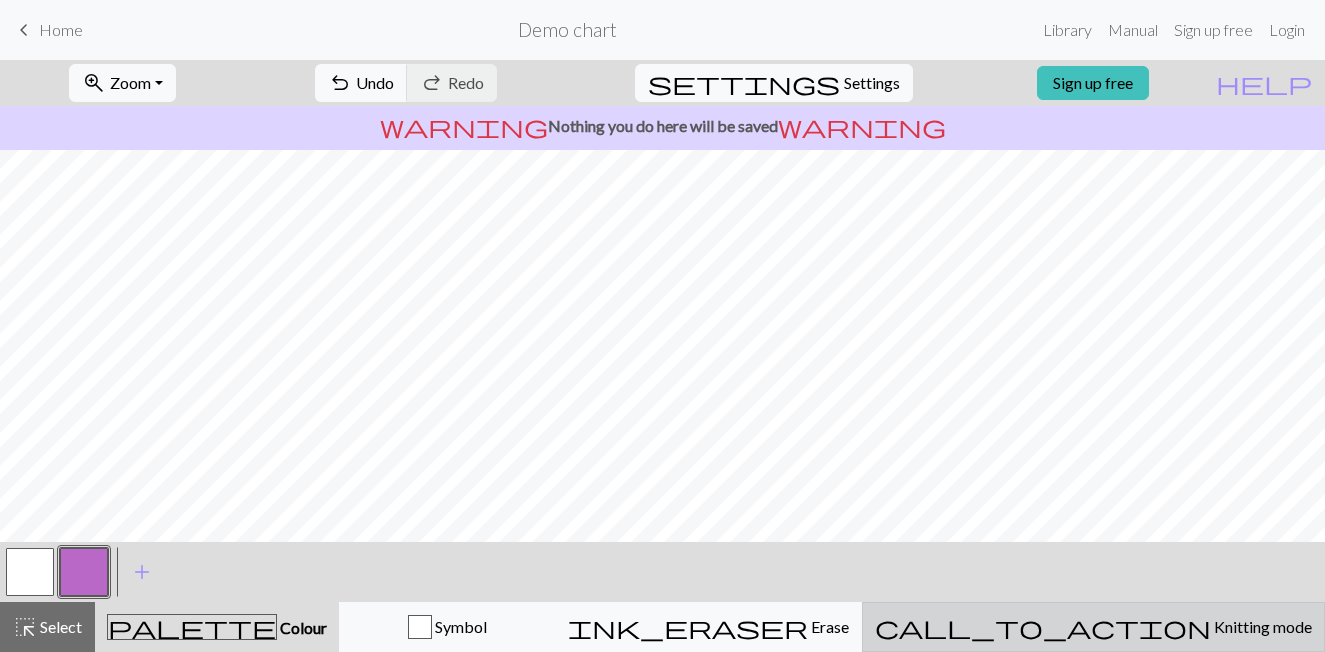 click on "call_to_action" at bounding box center [1043, 627] 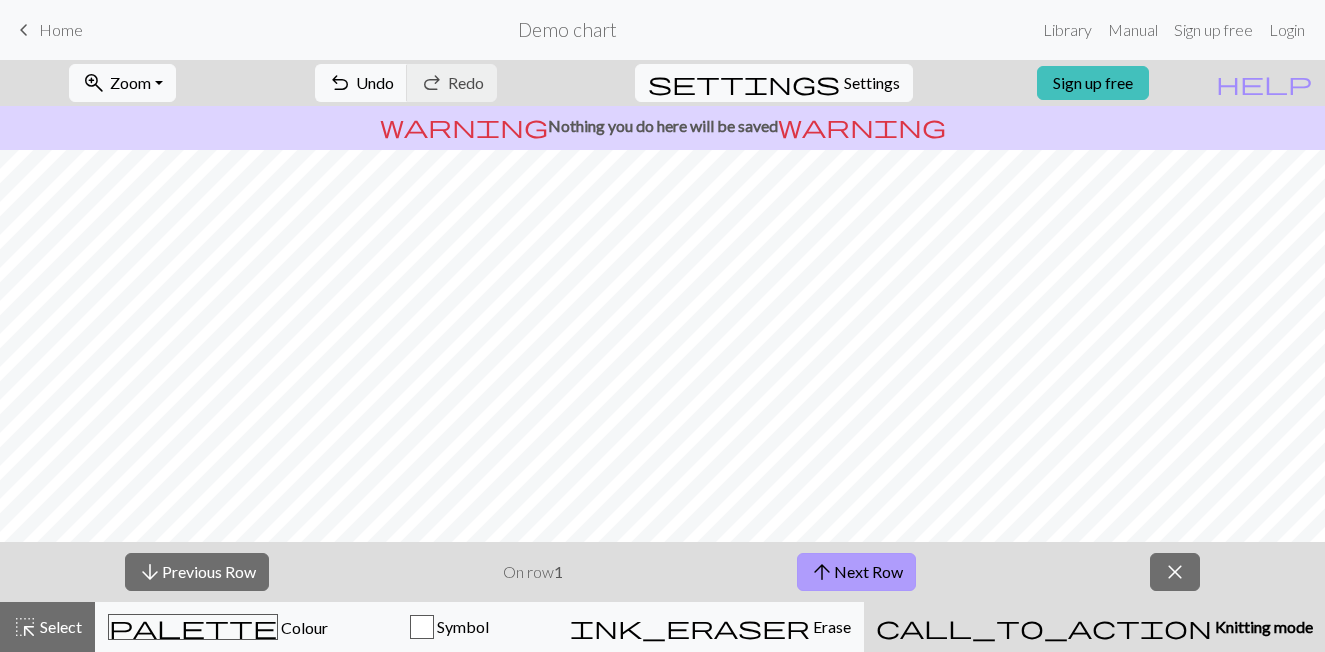 click on "arrow_upward  Next Row" at bounding box center [856, 572] 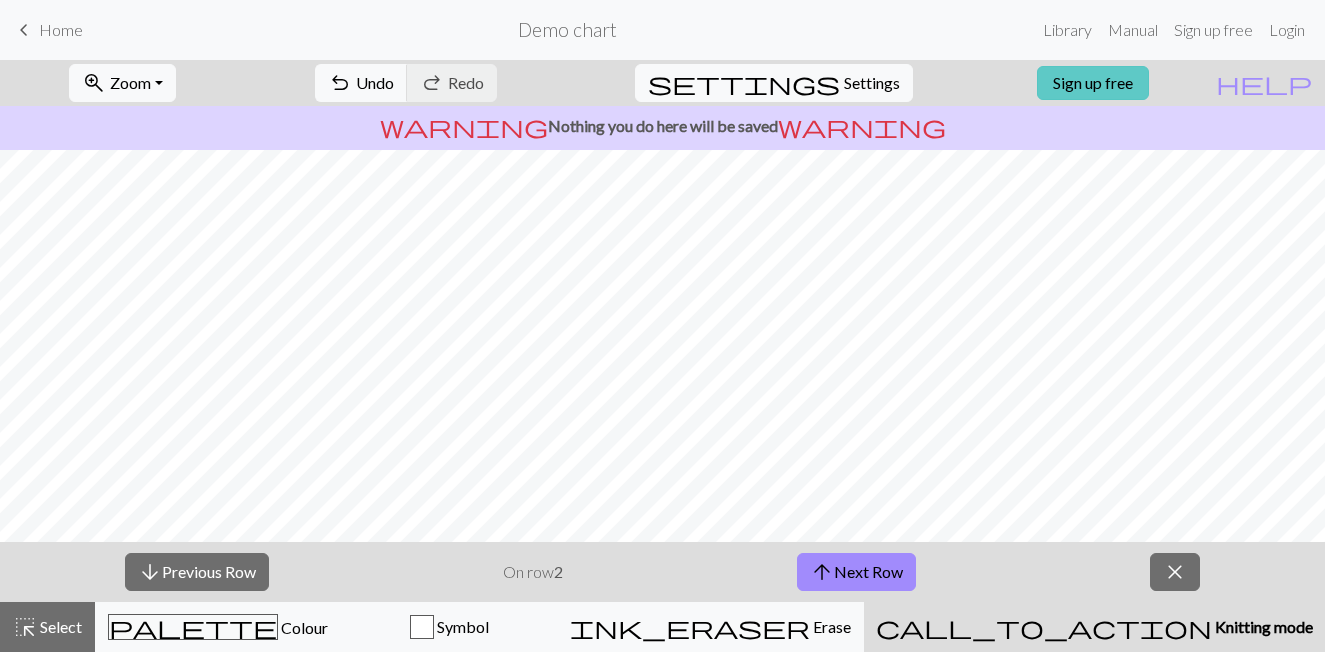 click on "Sign up free" at bounding box center [1093, 83] 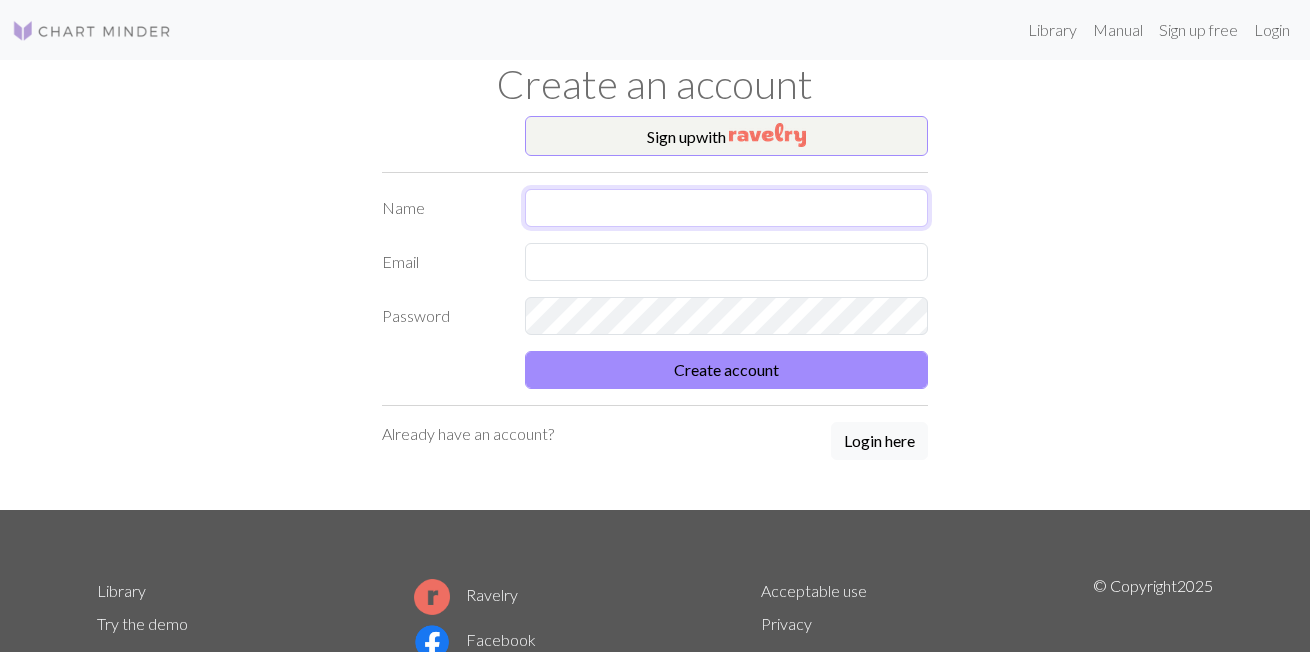 click at bounding box center [727, 208] 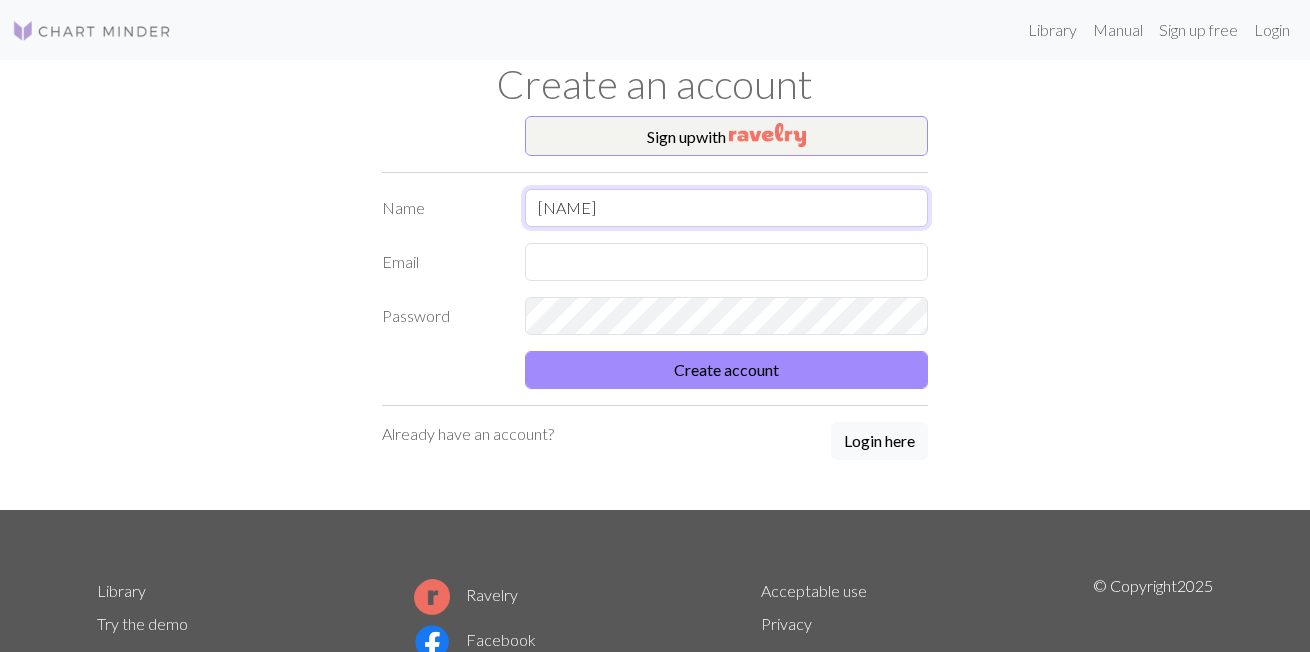 type on "[NAME]" 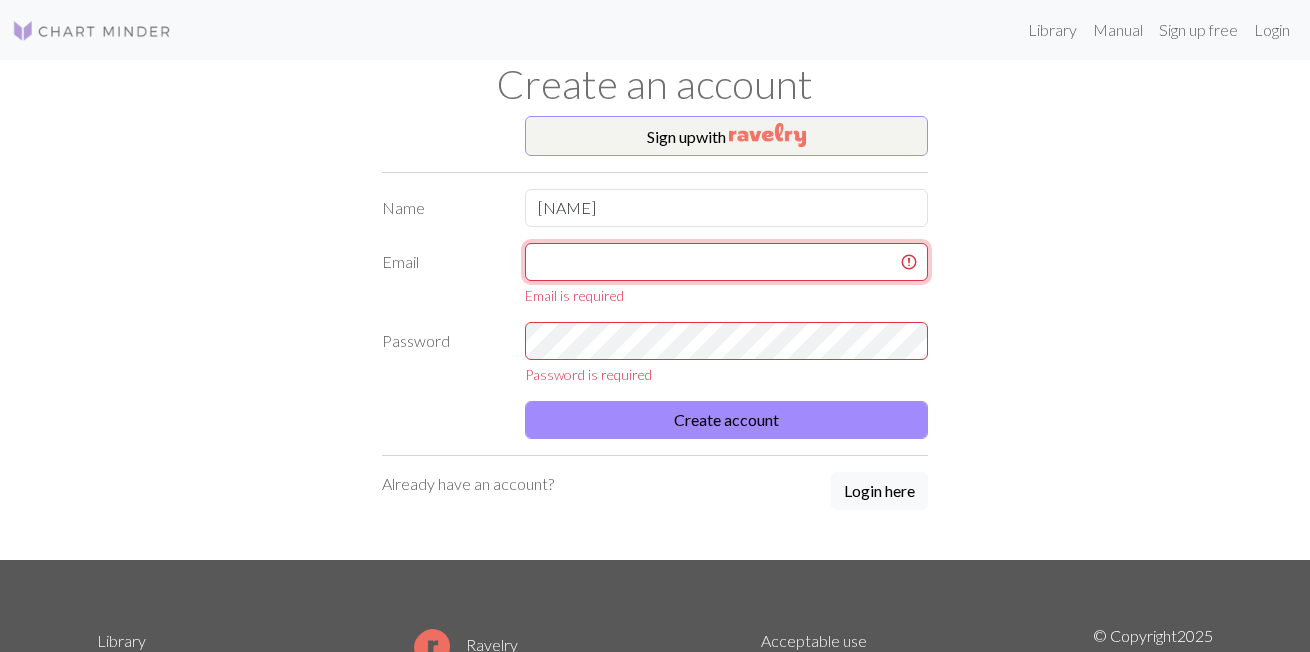 click at bounding box center (727, 262) 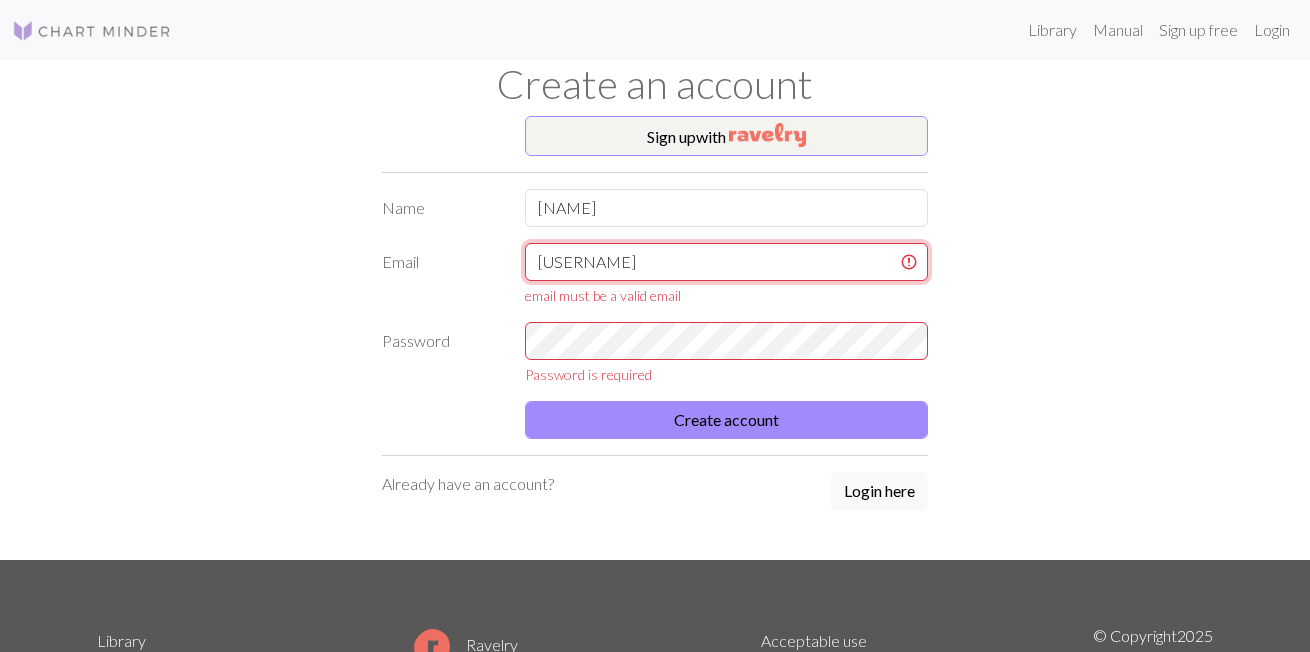 paste on "@" 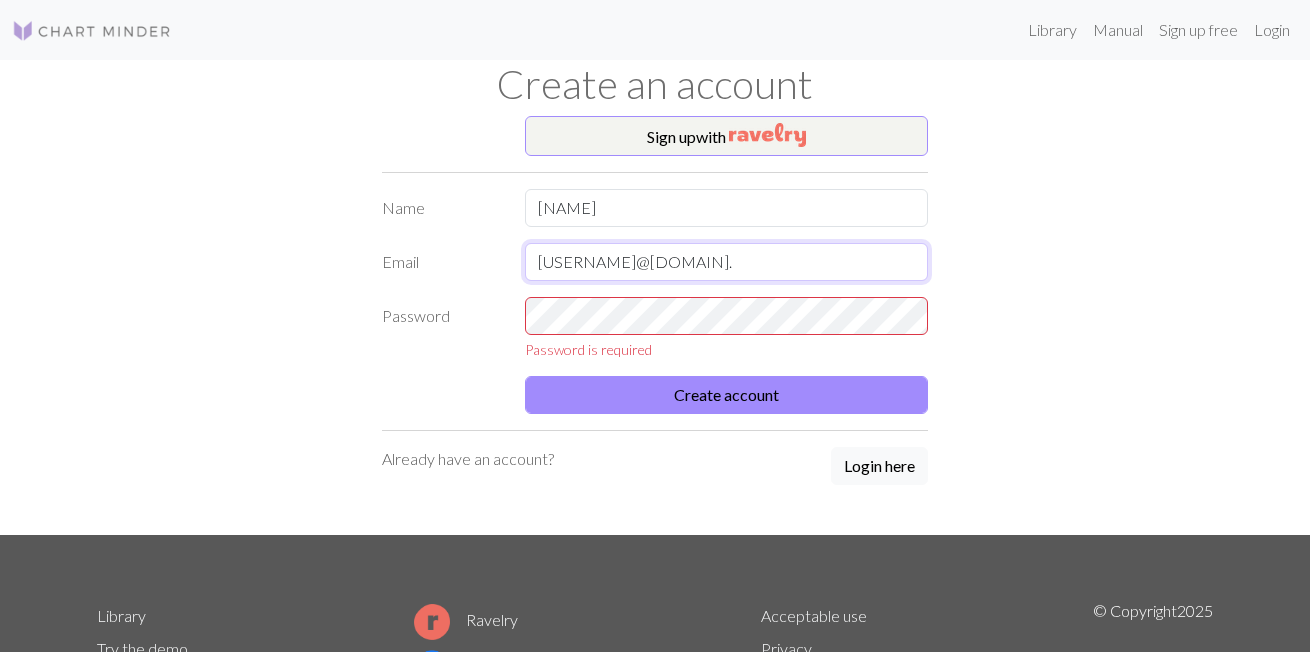 type on "[USERNAME]@[DOMAIN]." 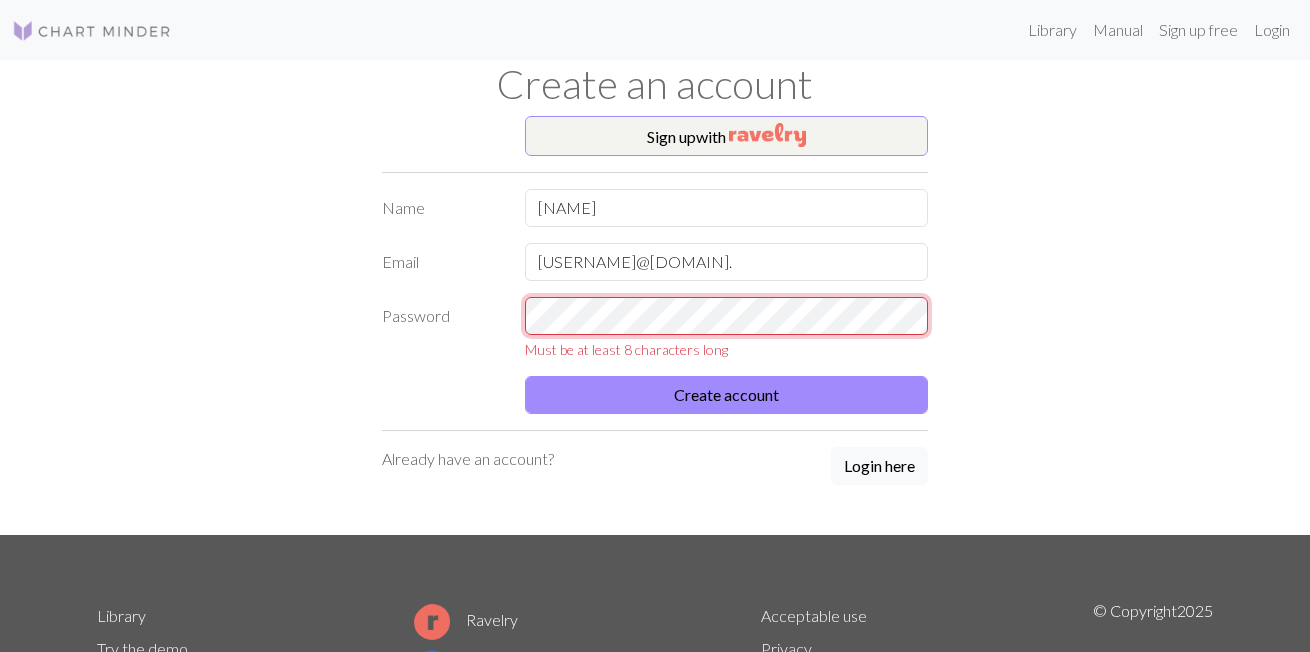 click on "Must be at least 8 characters long" at bounding box center (727, 328) 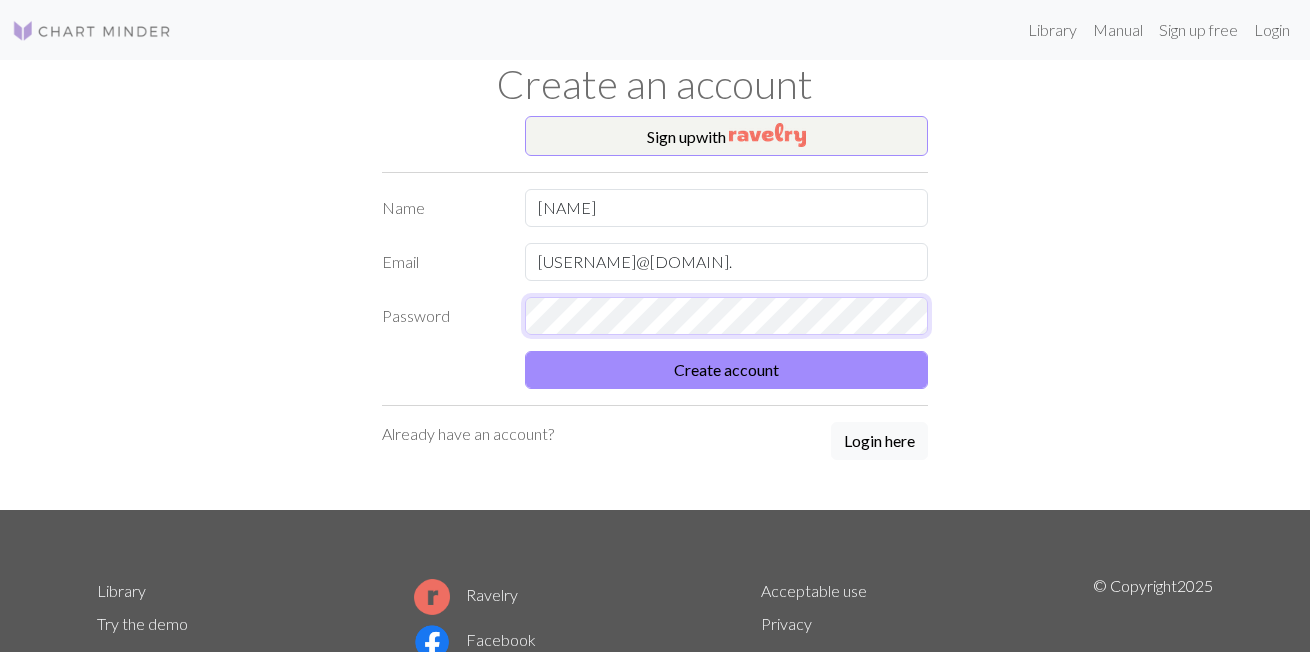 click on "Create account" at bounding box center [727, 370] 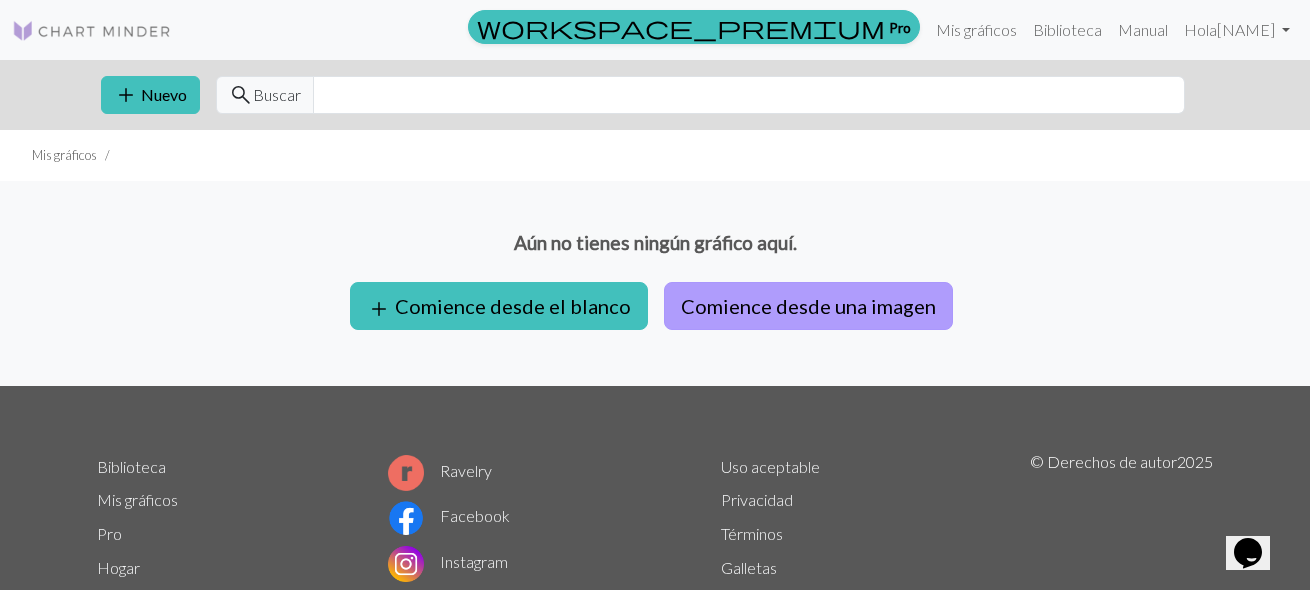 click on "Comience desde una imagen" at bounding box center [808, 306] 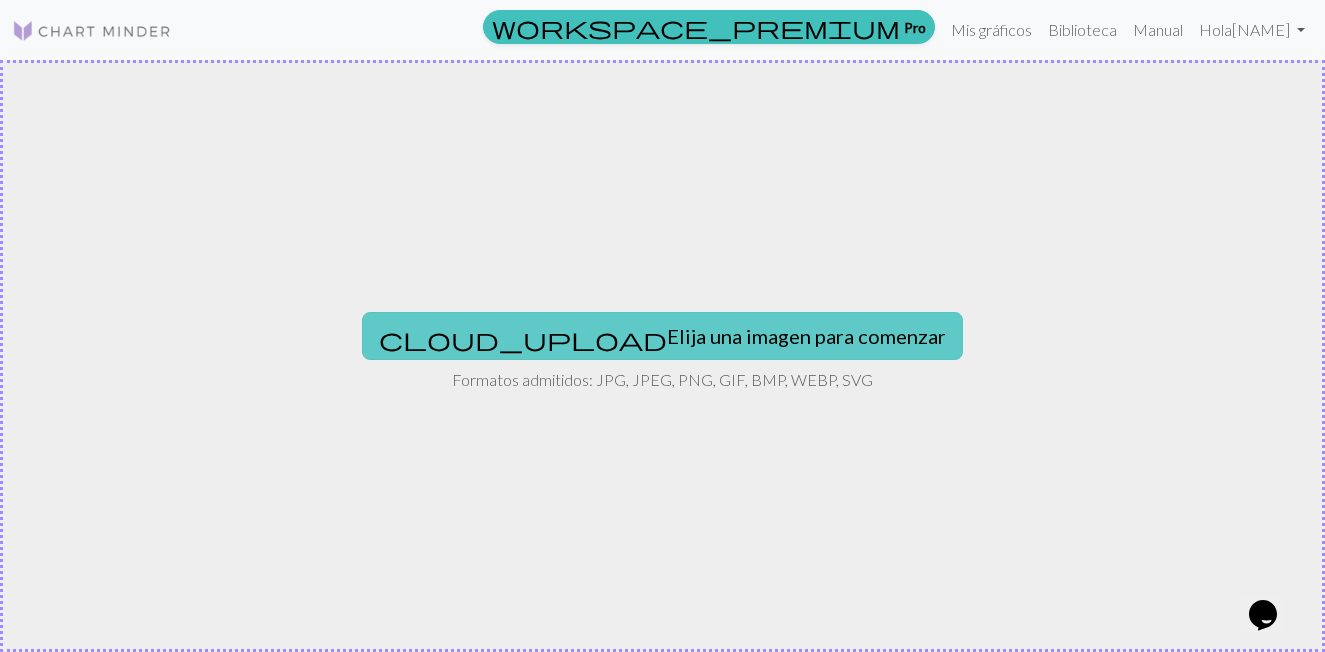 click on "cloud_upload  Elija una imagen para comenzar" at bounding box center [662, 336] 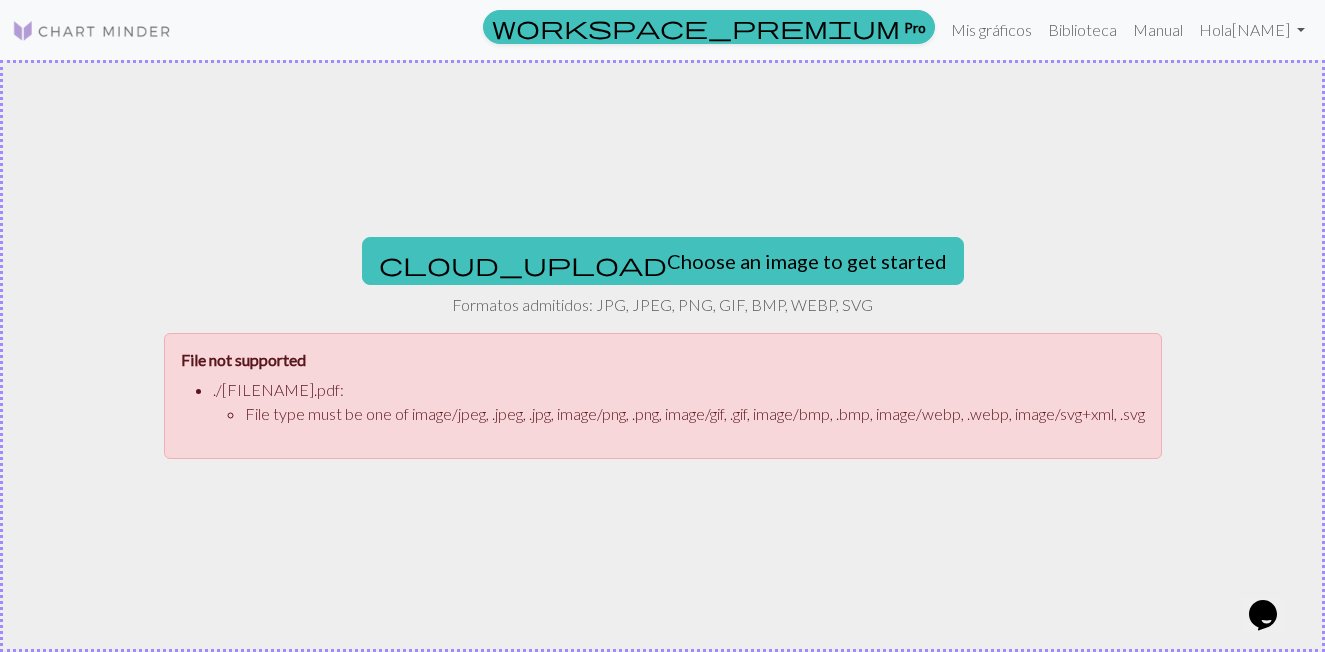 click on "cloud_upload  Choose an image to get started Formatos admitidos: JPG, JPEG, PNG, GIF, BMP, WEBP, SVG File not supported ./[FILENAME].pdf : File type must be one of image/jpeg, .jpeg, .jpg, image/png, .png, image/gif, .gif, image/bmp, .bmp, image/webp, .webp, image/svg+xml, .svg" at bounding box center [662, 356] 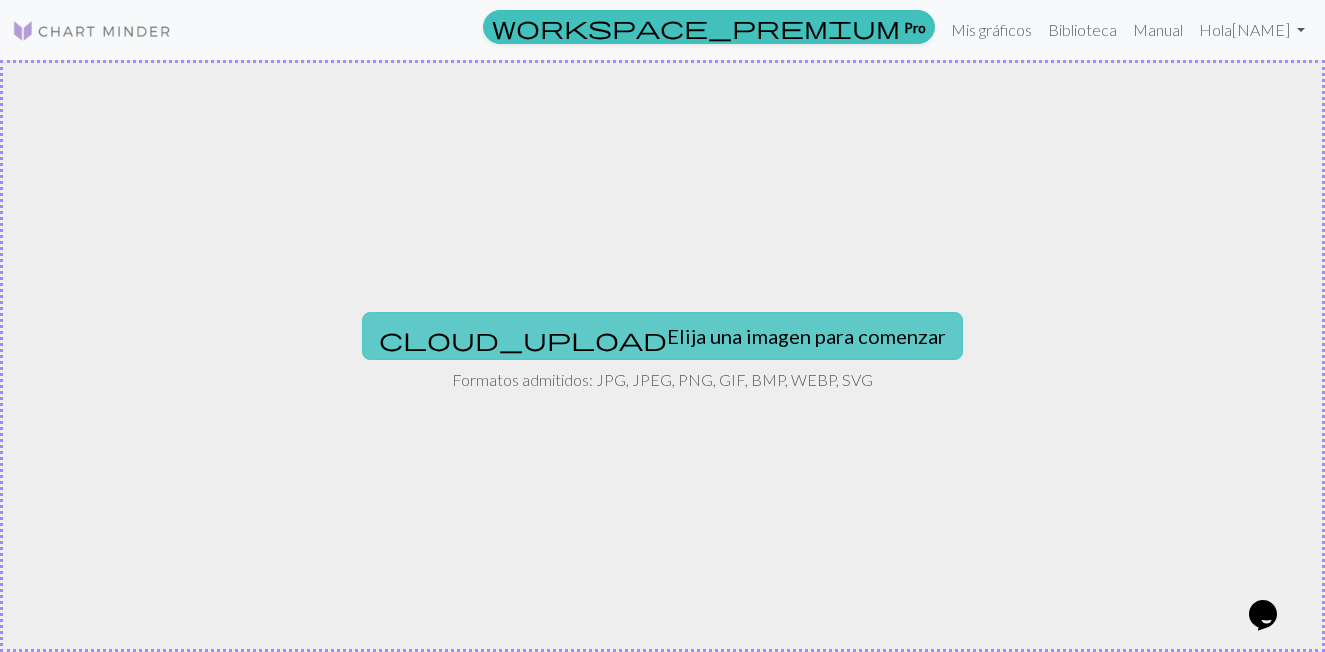 click on "cloud_upload  Elija una imagen para comenzar" at bounding box center [662, 336] 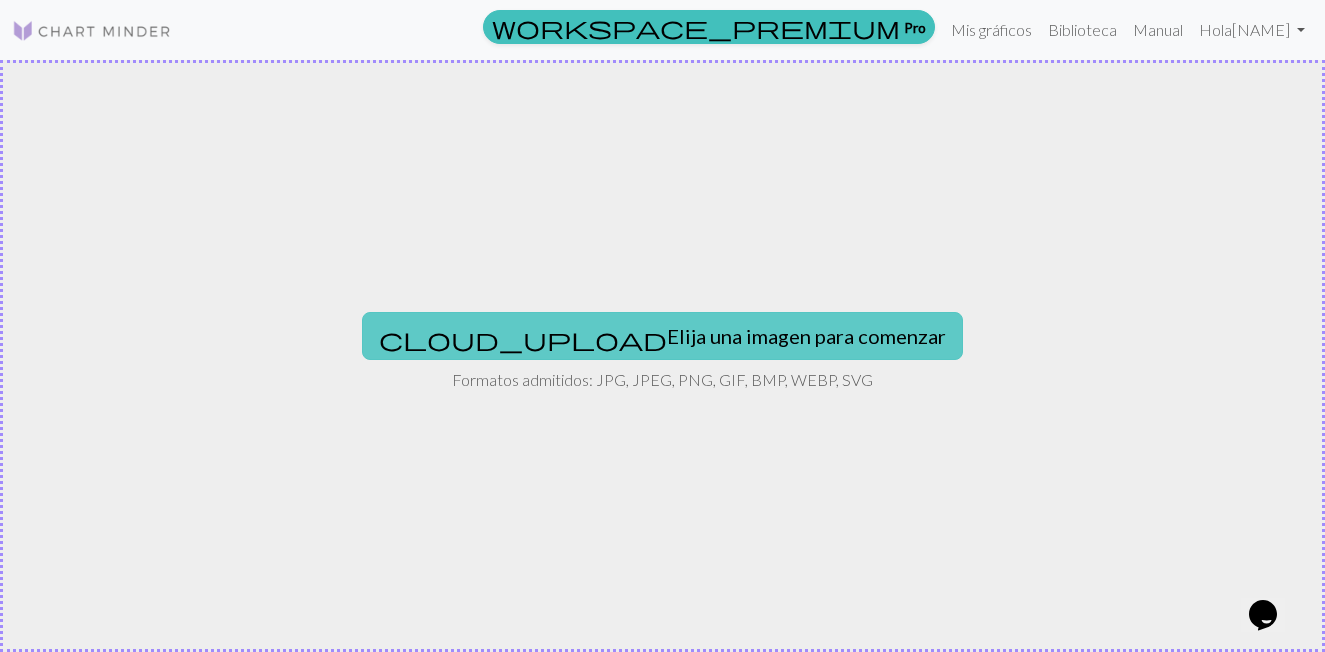 type on "C:\fakepath\[FILENAME].jpg" 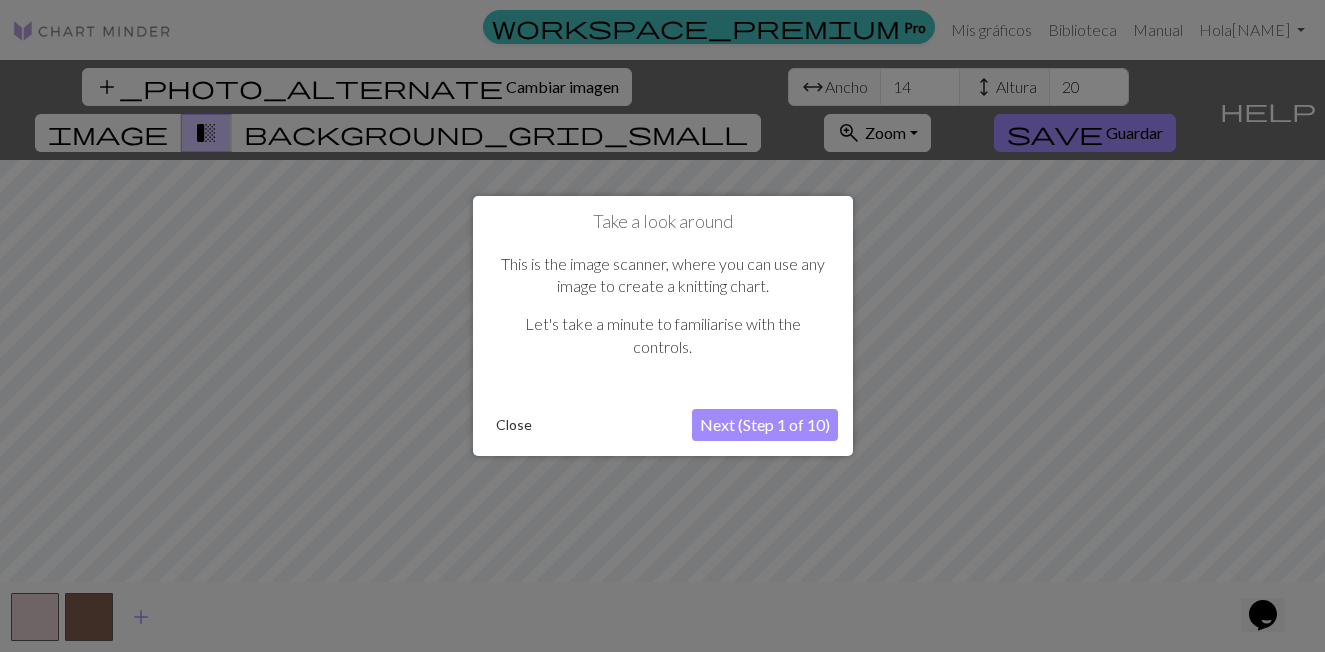 click on "Next (Step 1 of 10)" at bounding box center [765, 425] 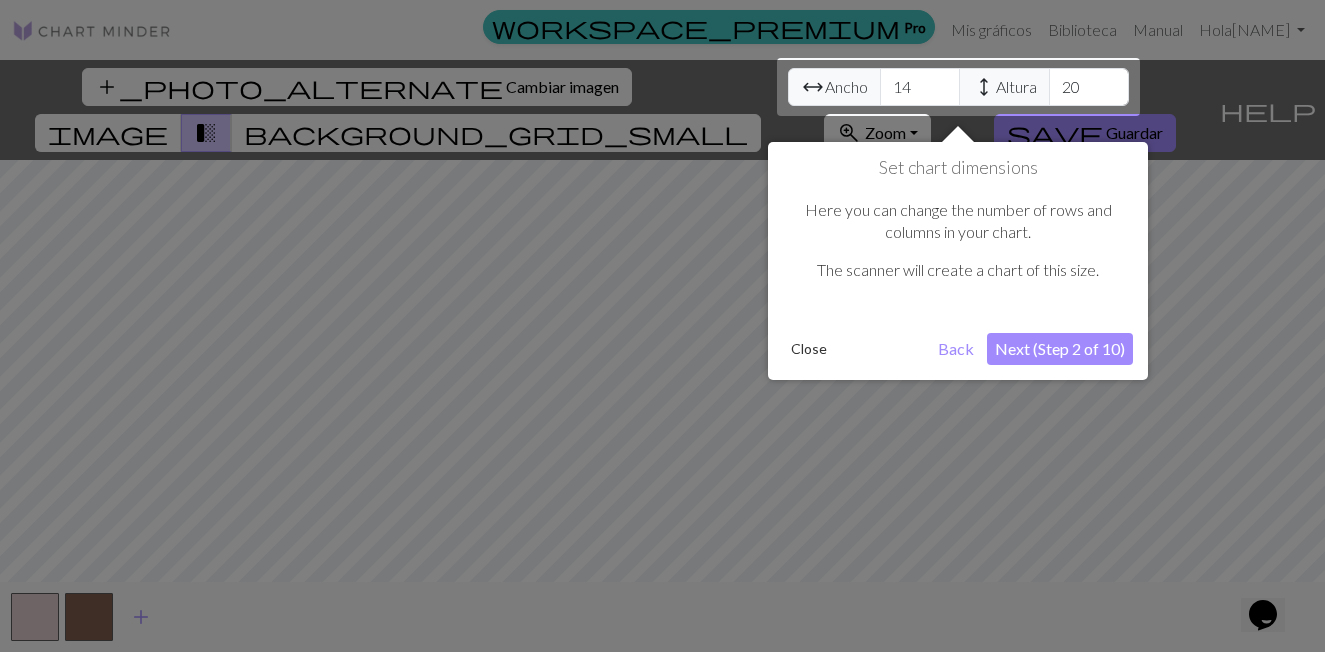 click on "Next (Step 2 of 10)" at bounding box center [1060, 349] 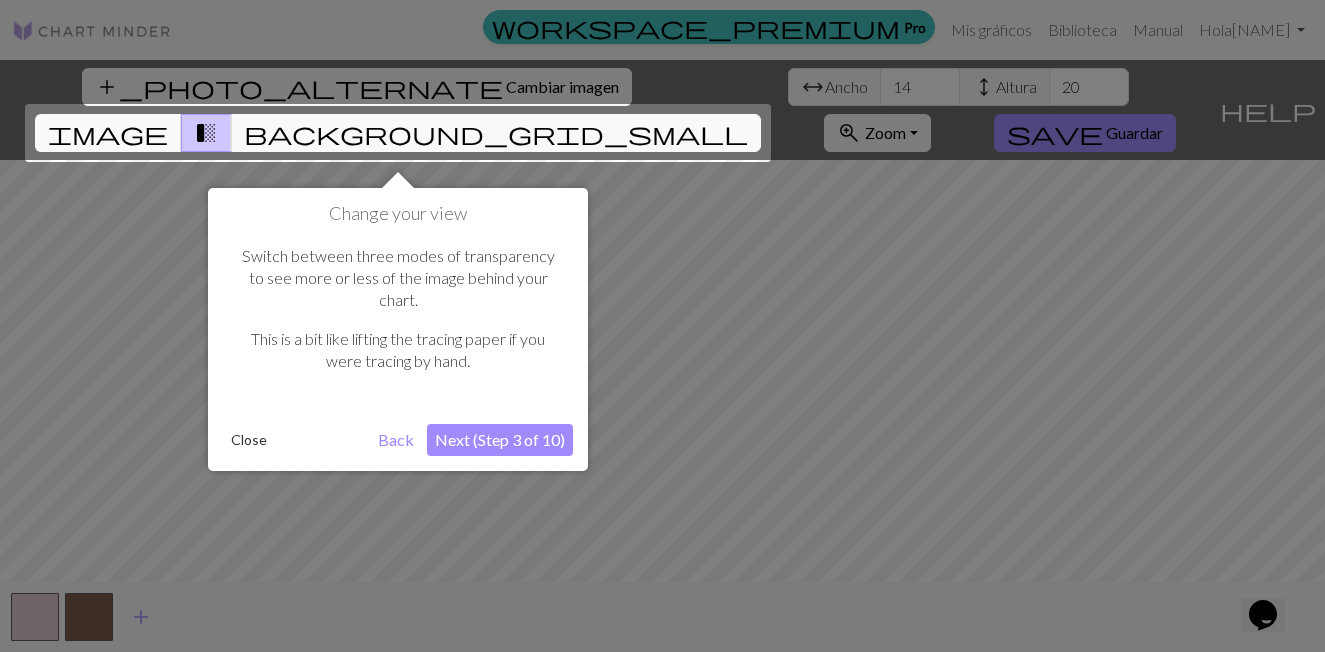 click on "Next (Step 3 of 10)" at bounding box center [500, 440] 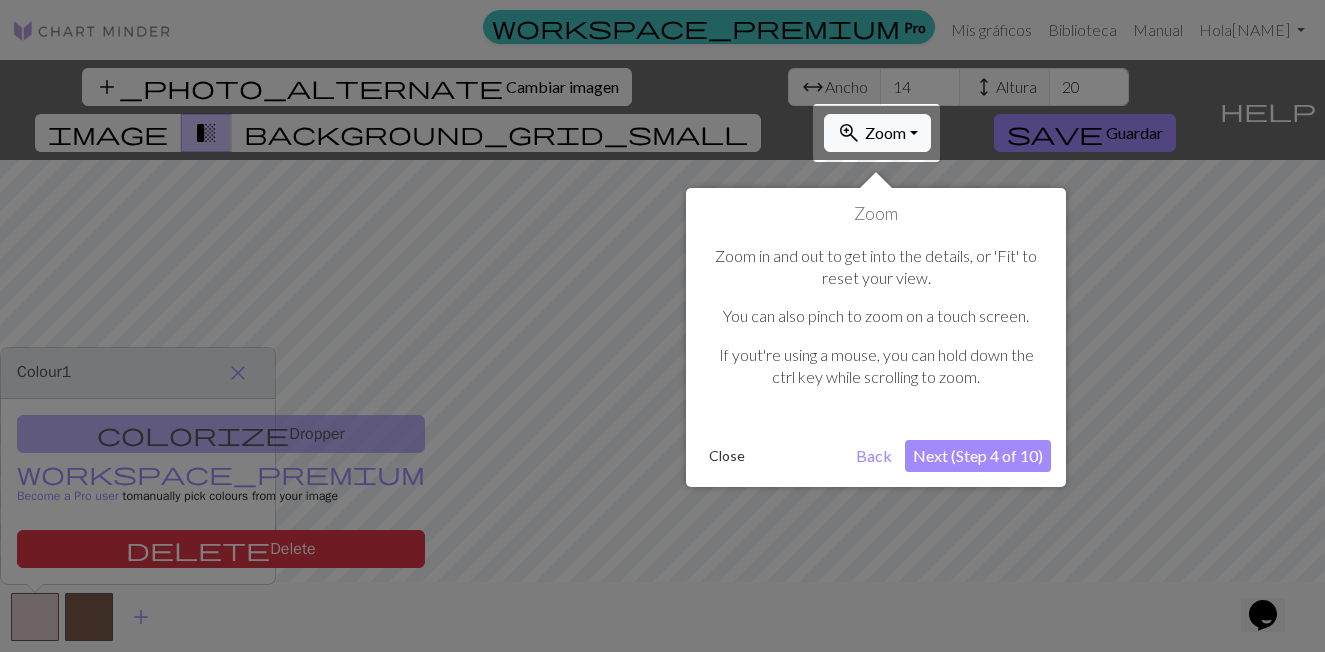click on "Close" at bounding box center [727, 456] 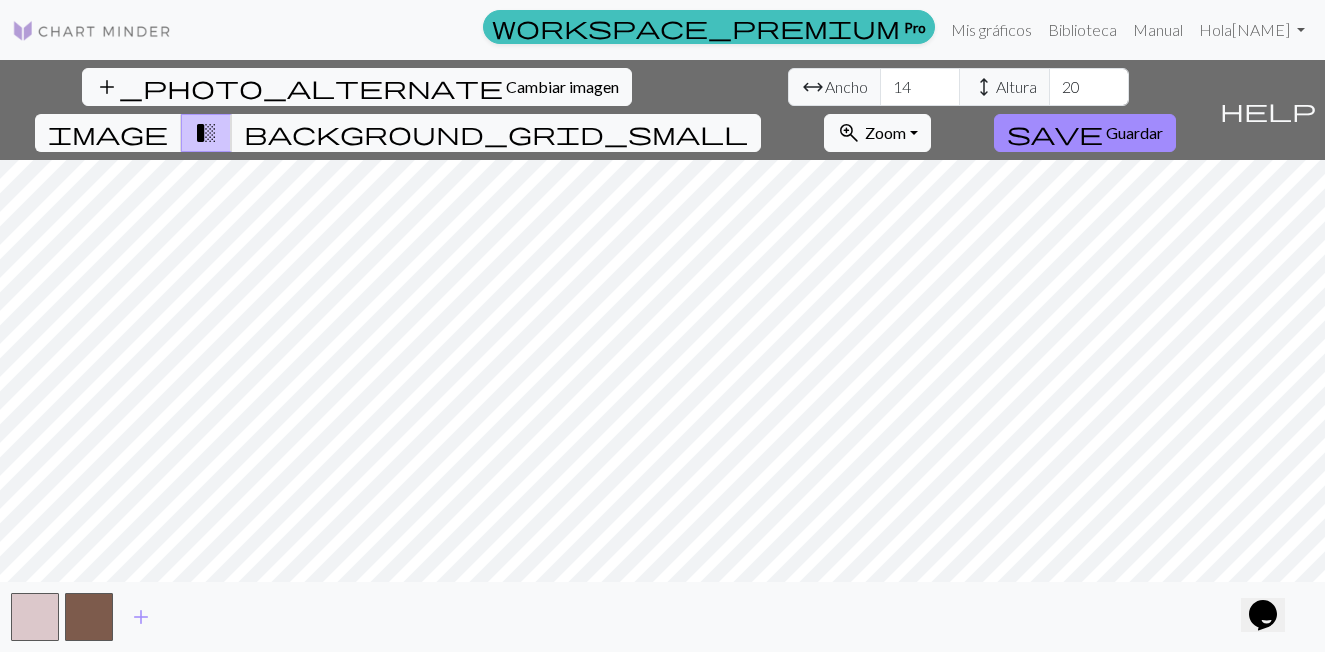 click on "add_photo_alternate   Cambiar imagen arrow_range   Ancho 14 height   Altura 20 image transition_fade background_grid_small zoom_in Zoom Zoom Encajar todo Ancho ajustado Altura de ajuste 50% 100% 150% 200% save   Guardar help Muéstrame alrededor add" at bounding box center [662, 356] 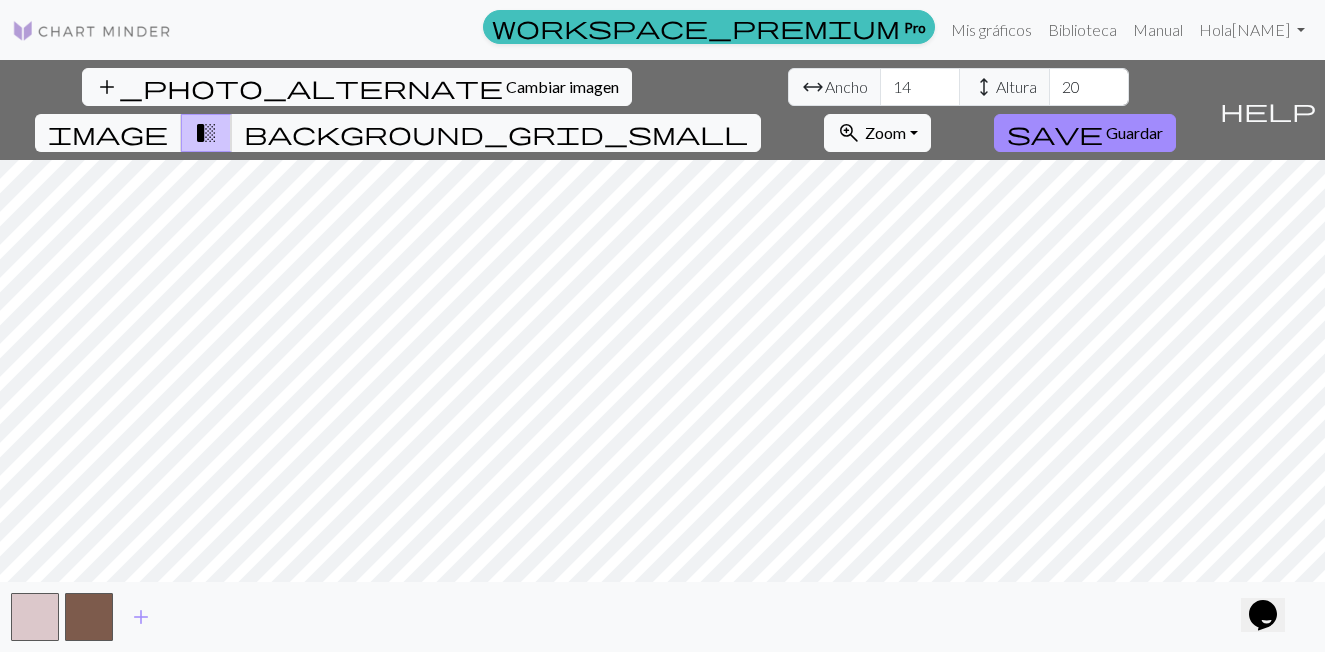 click on "add_photo_alternate   Cambiar imagen arrow_range   Ancho 14 height   Altura 20 image transition_fade background_grid_small zoom_in Zoom Zoom Encajar todo Ancho ajustado Altura de ajuste 50% 100% 150% 200% save   Guardar help Muéstrame alrededor add" at bounding box center (662, 356) 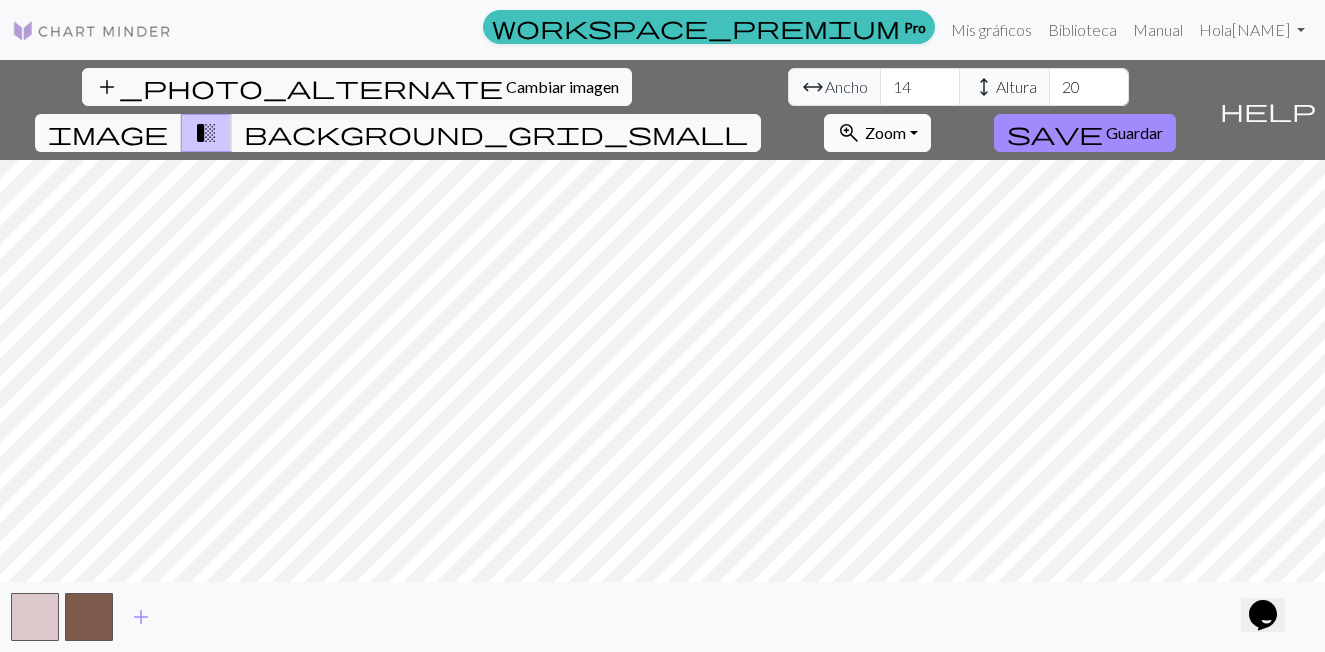 click on "Zoom" at bounding box center (885, 132) 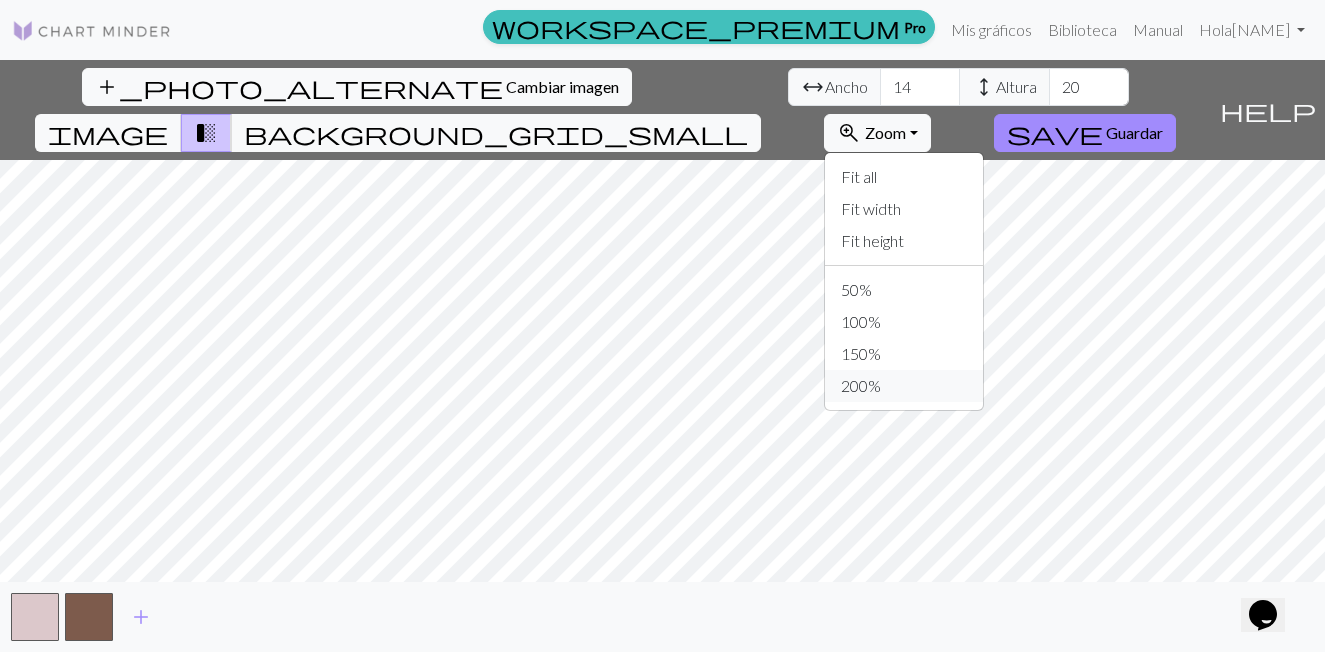 click on "200%" at bounding box center [904, 386] 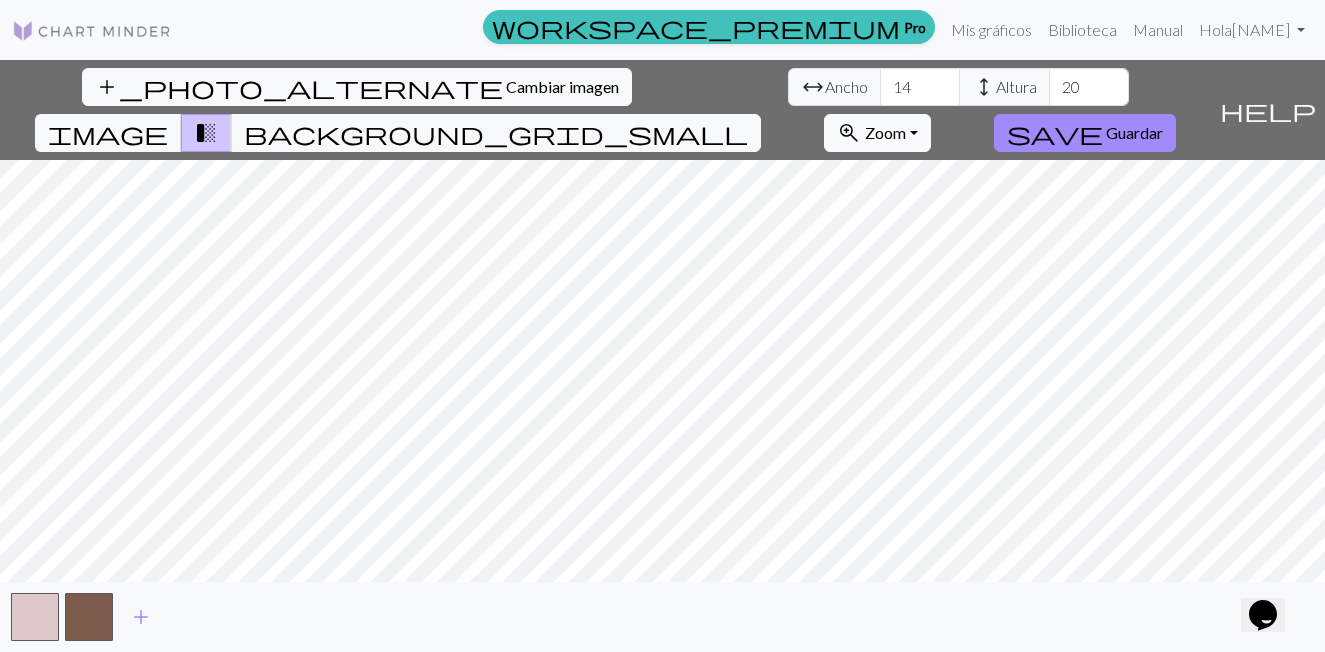 drag, startPoint x: 911, startPoint y: 134, endPoint x: 906, endPoint y: 148, distance: 14.866069 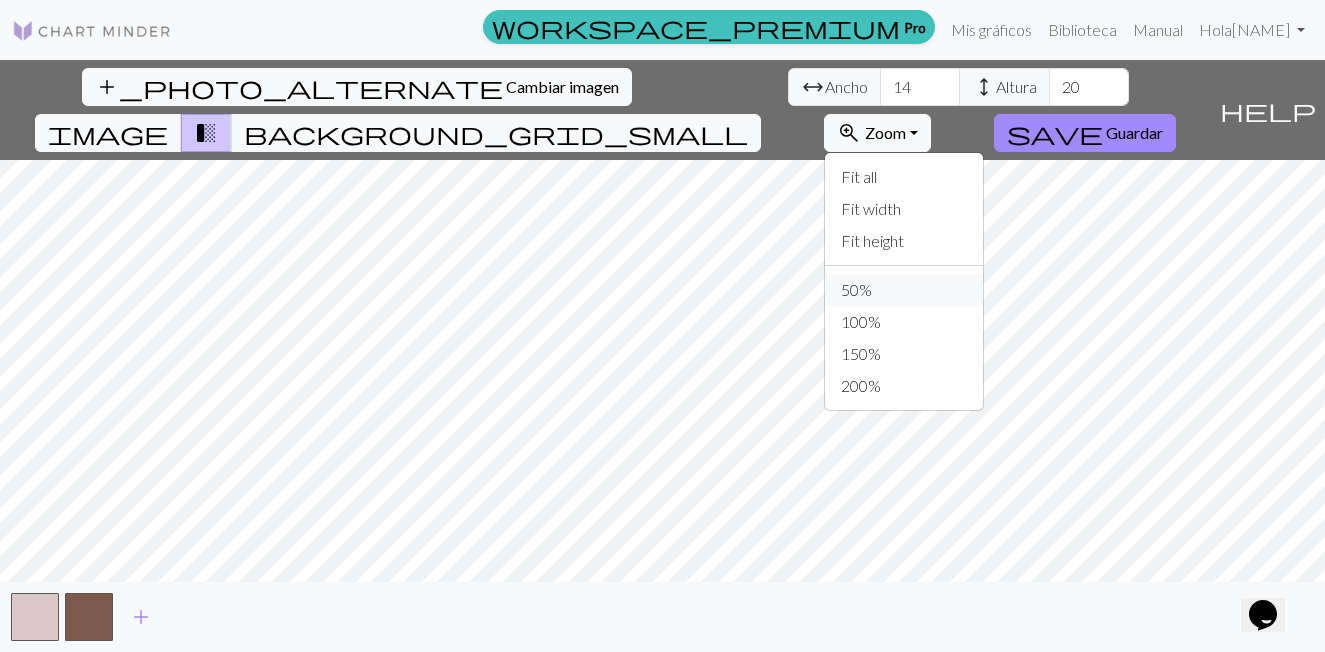 click on "50%" at bounding box center (904, 290) 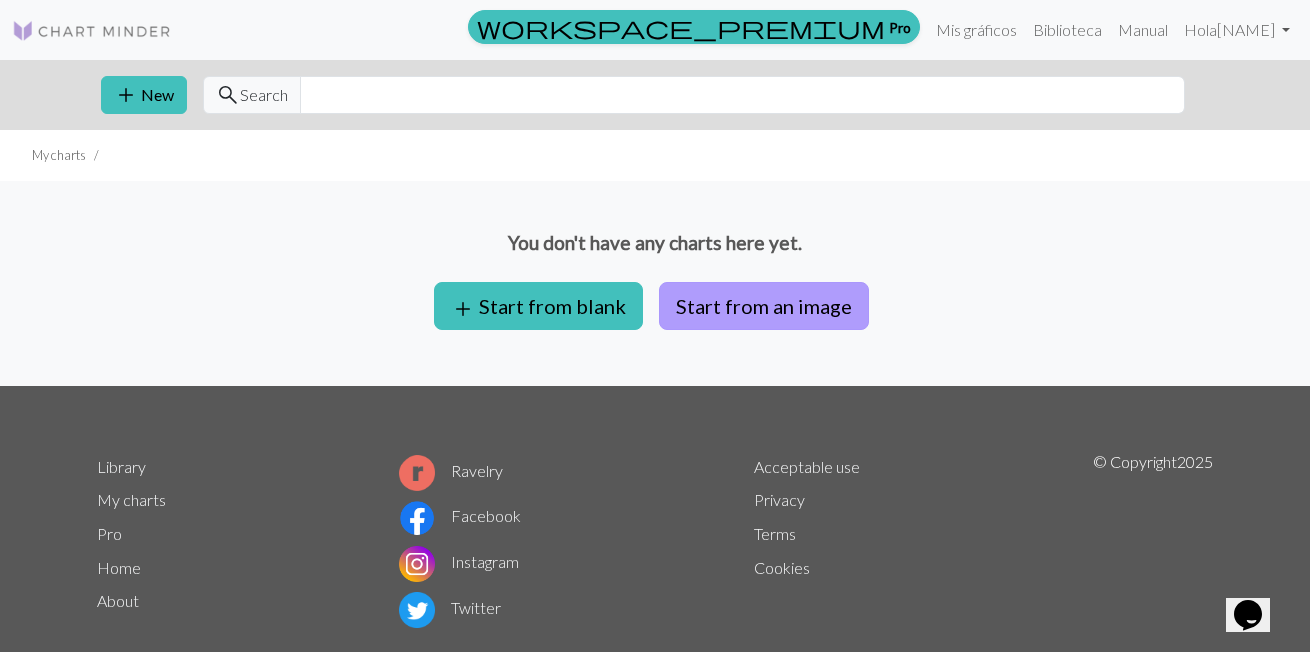 click on "Start from an image" at bounding box center [764, 306] 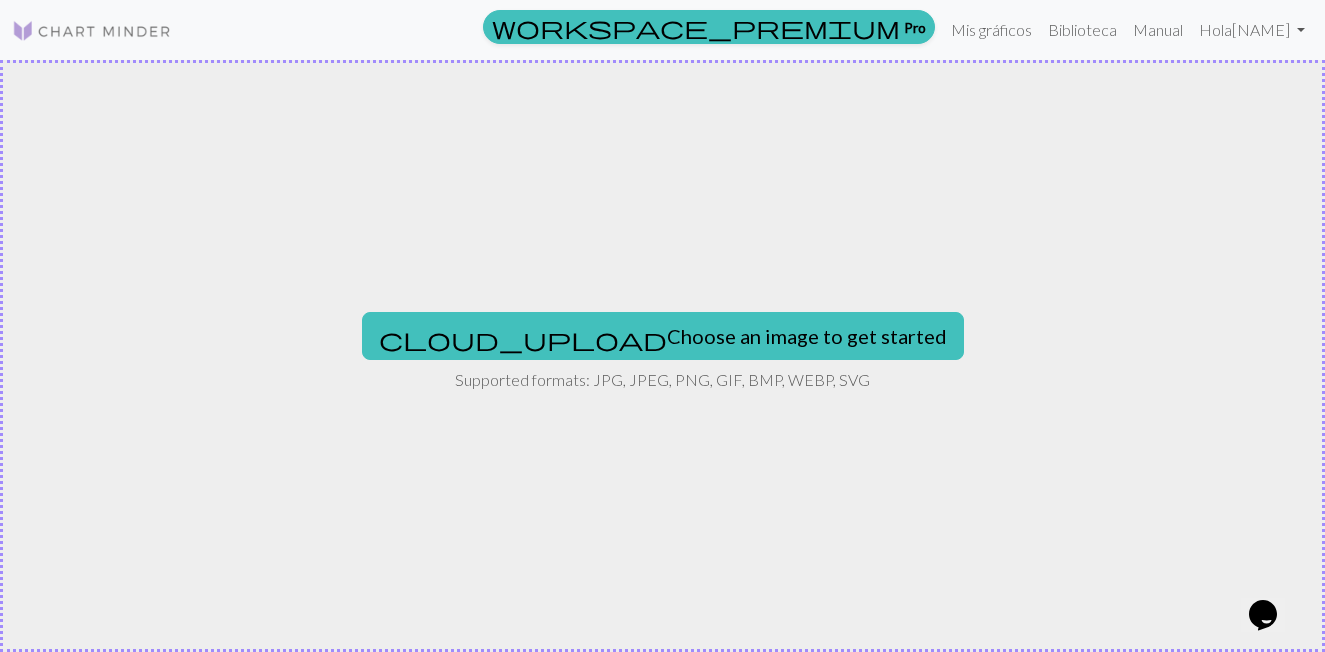 click on "cloud_upload  Choose an image to get started Supported formats: JPG, JPEG, PNG, GIF, BMP, WEBP, SVG" at bounding box center (662, 356) 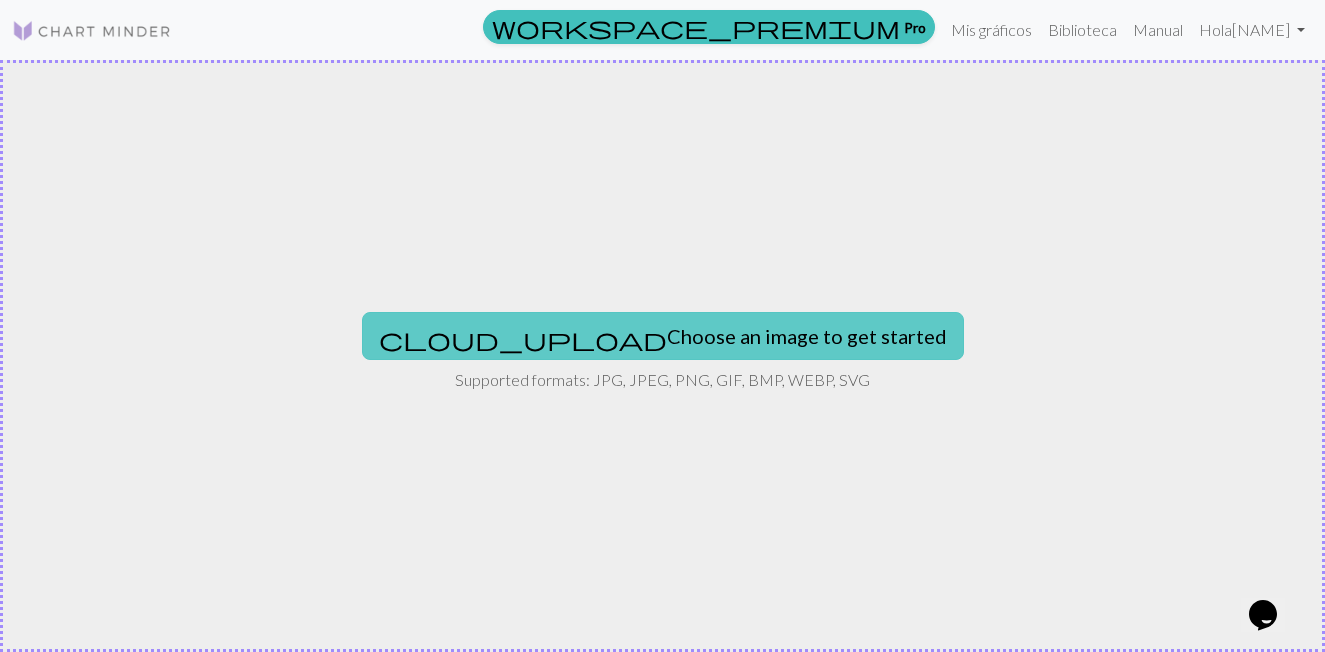 click on "cloud_upload  Choose an image to get started" at bounding box center [663, 336] 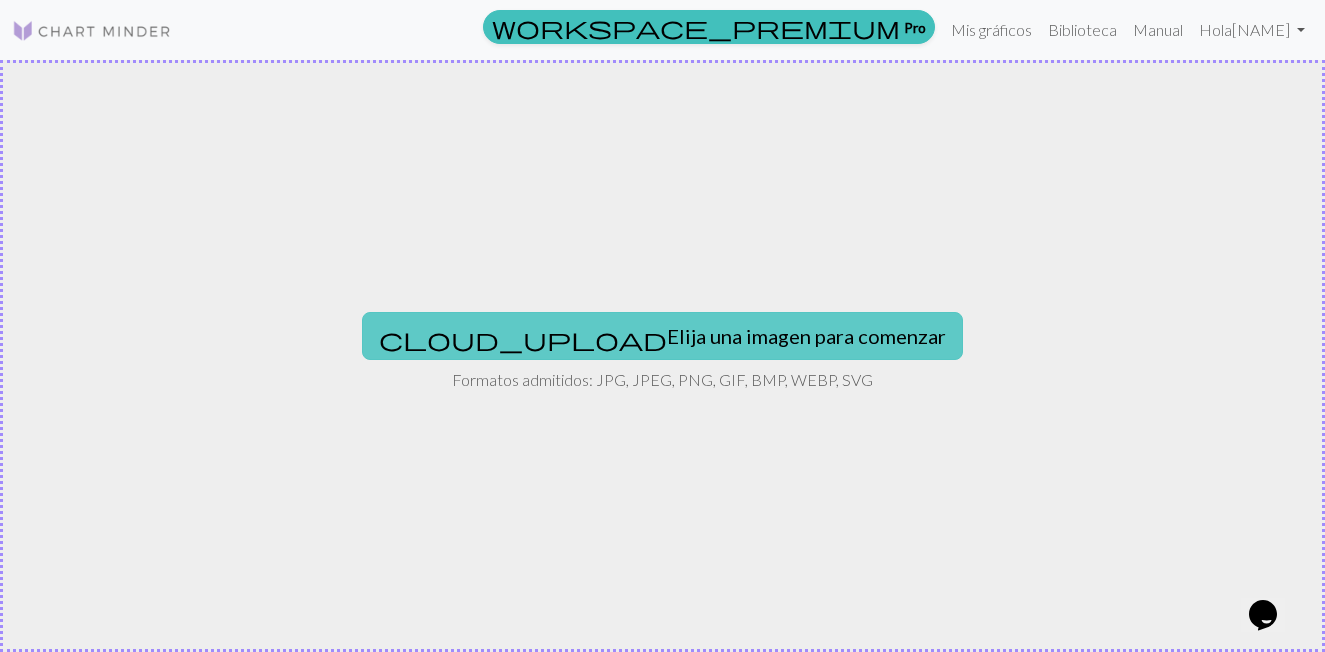 type on "C:\fakepath\[FILENAME].jpg" 